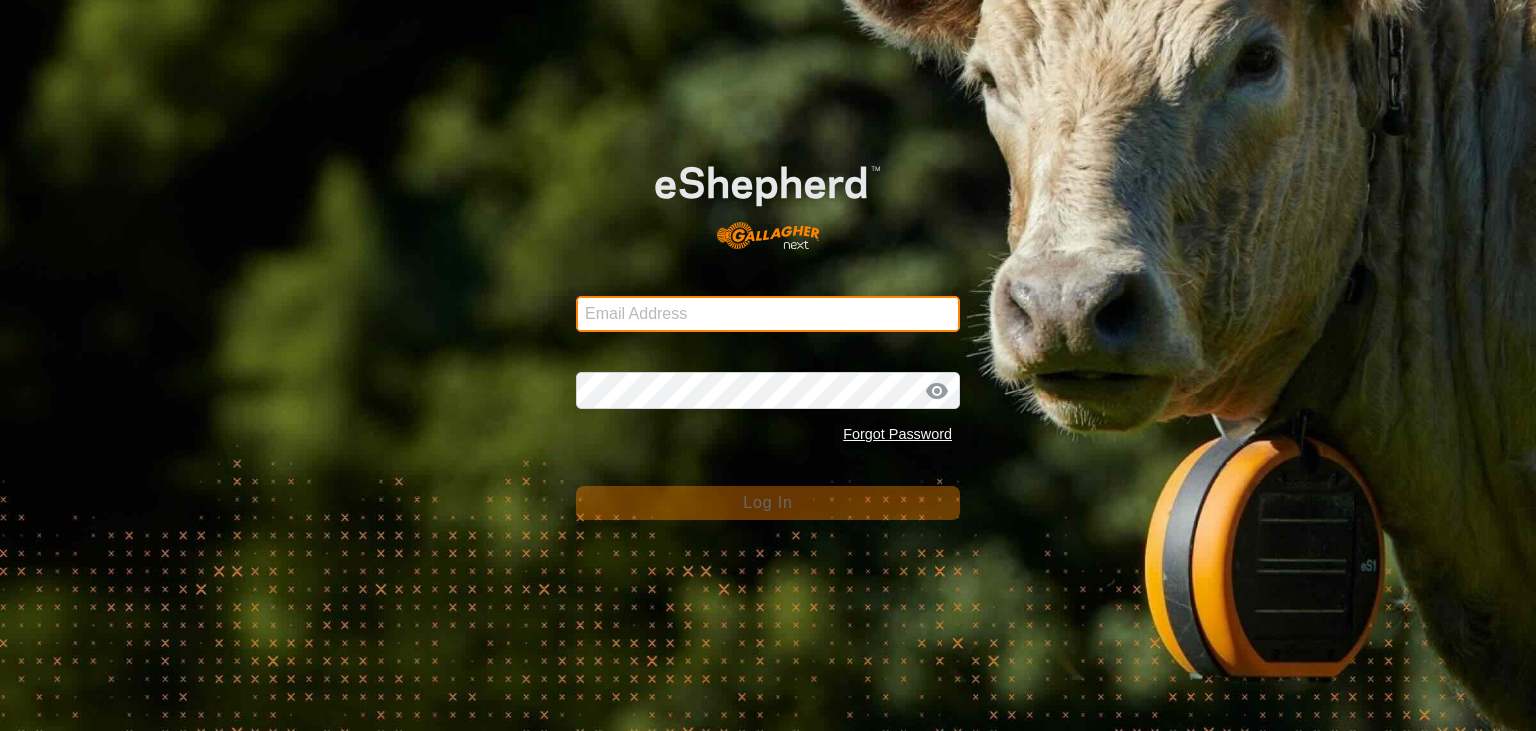 scroll, scrollTop: 0, scrollLeft: 0, axis: both 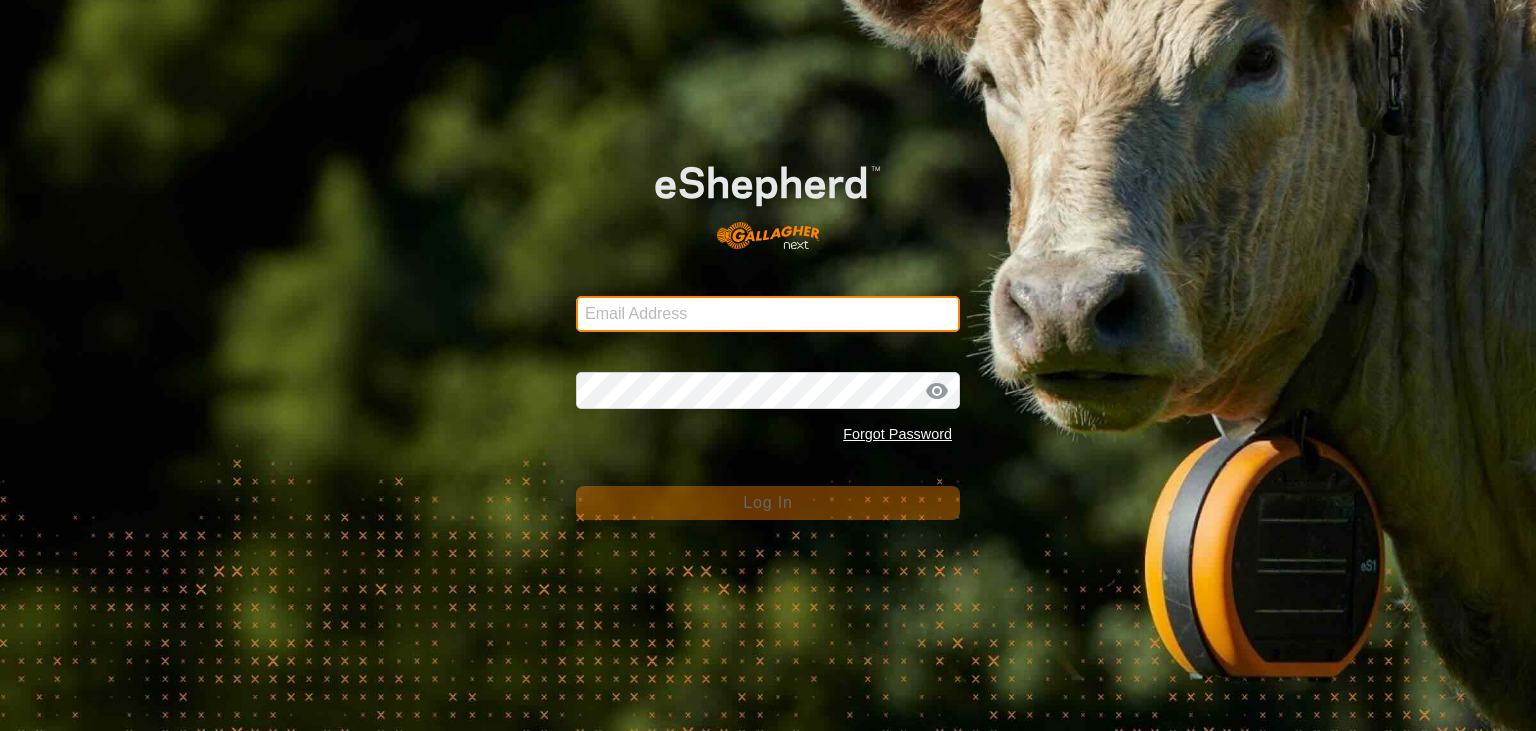 click on "Email Address" at bounding box center [768, 314] 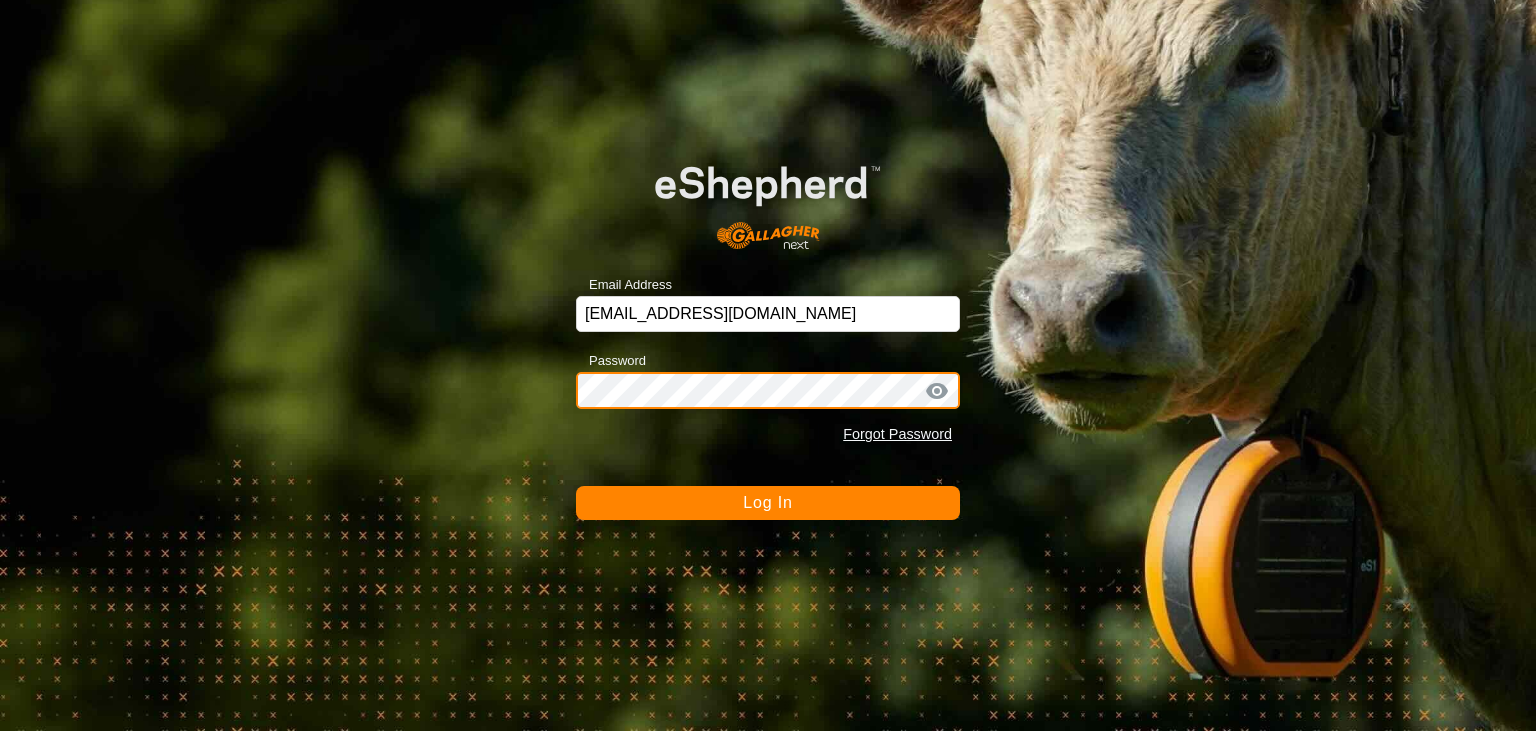 click on "Log In" 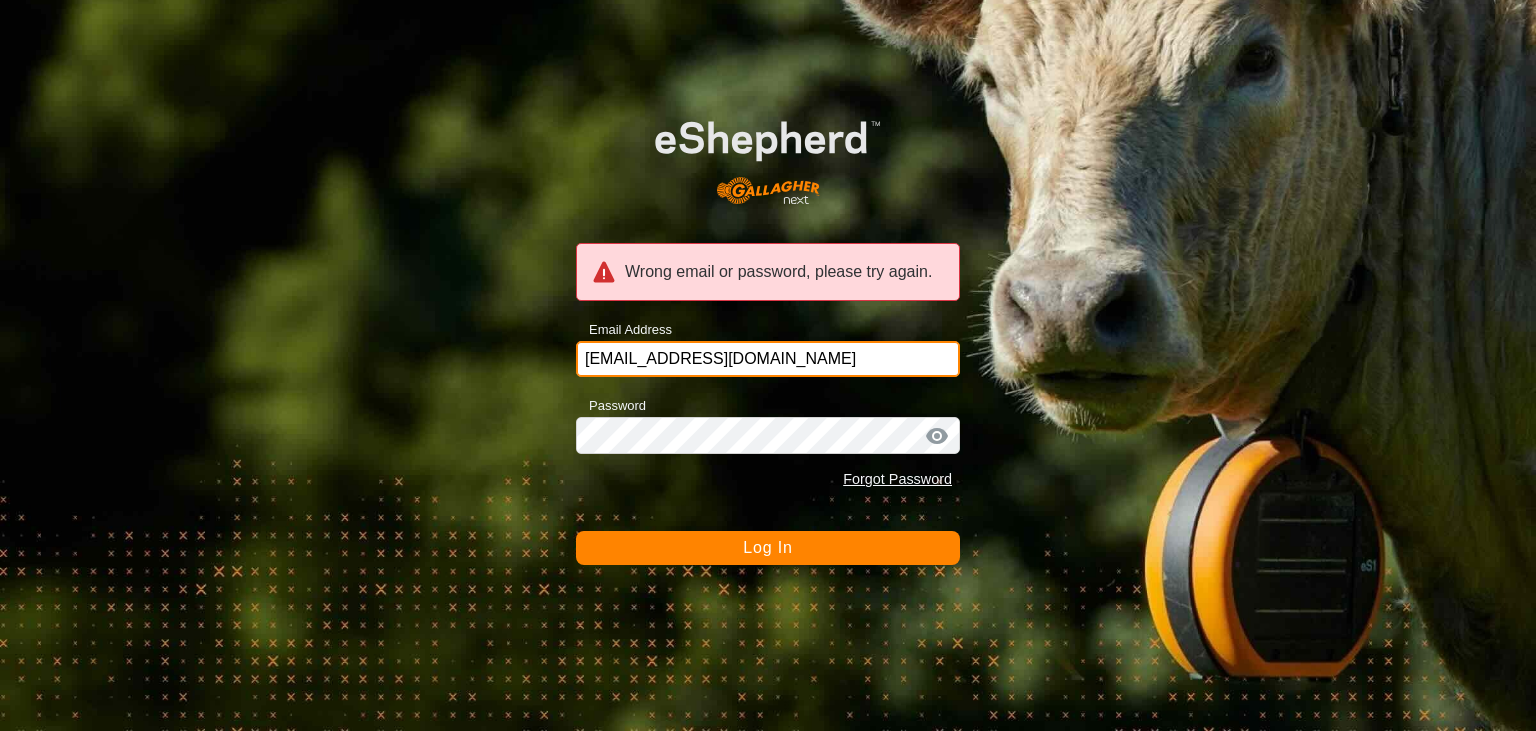 drag, startPoint x: 734, startPoint y: 366, endPoint x: 403, endPoint y: 357, distance: 331.12234 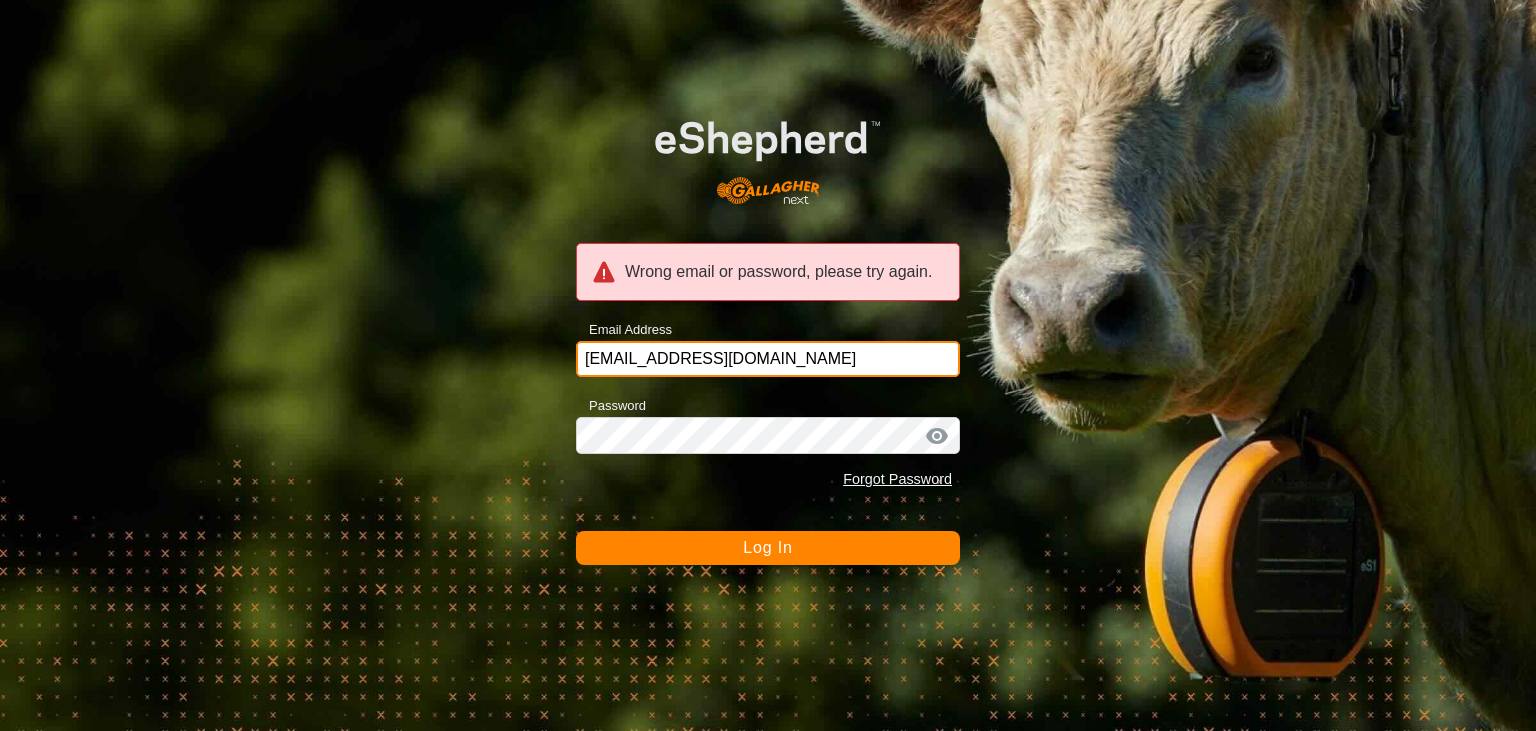 type on "[EMAIL_ADDRESS][DOMAIN_NAME]" 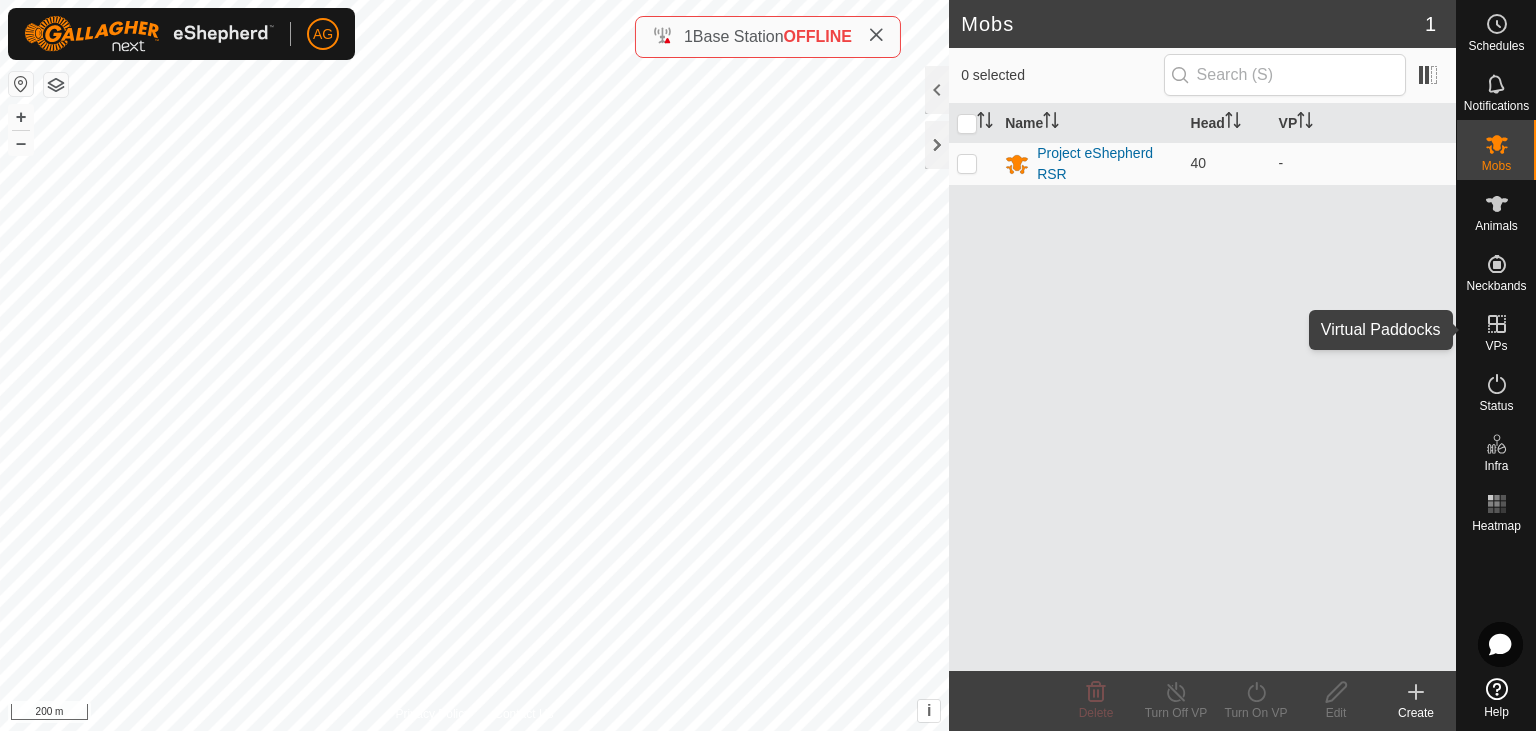click on "VPs" at bounding box center (1496, 330) 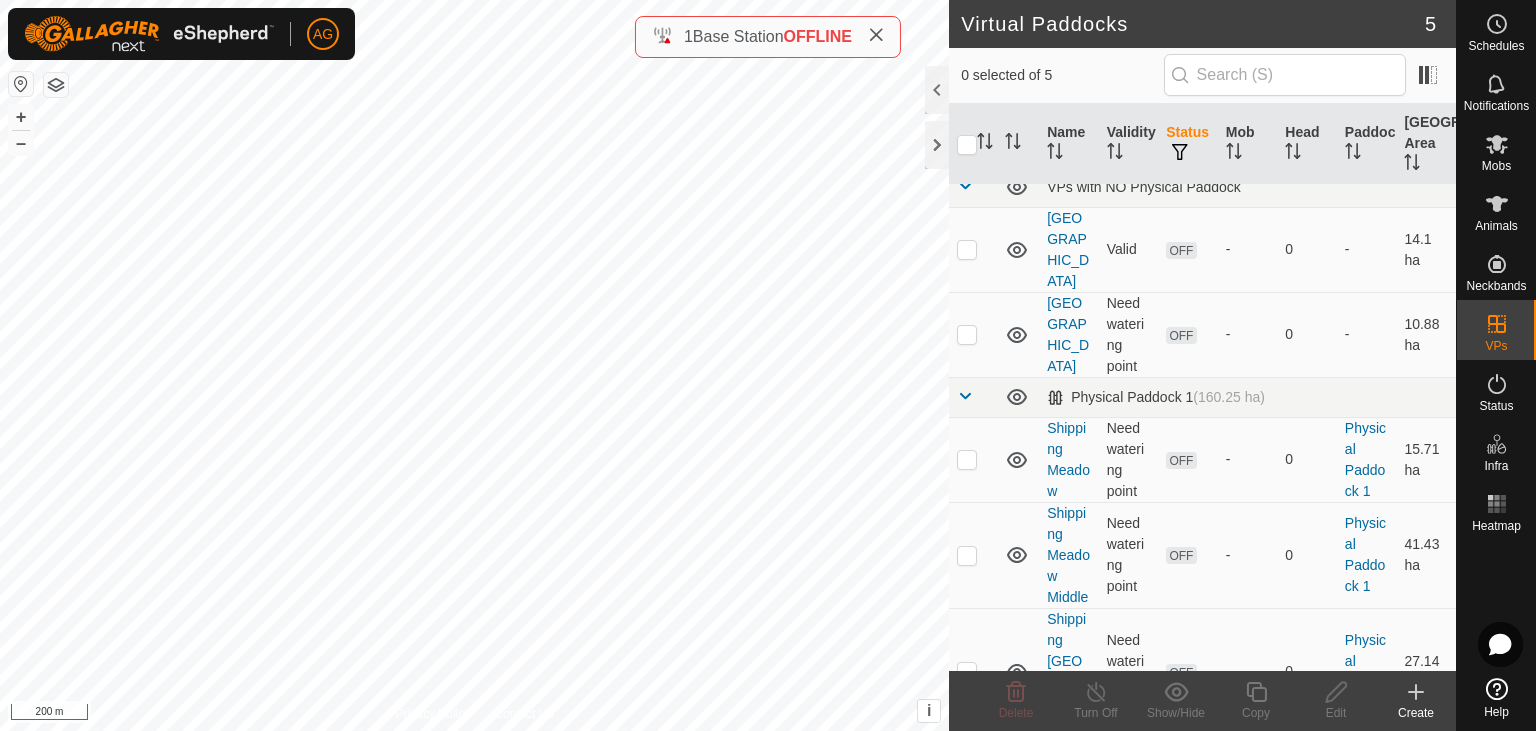 scroll, scrollTop: 0, scrollLeft: 0, axis: both 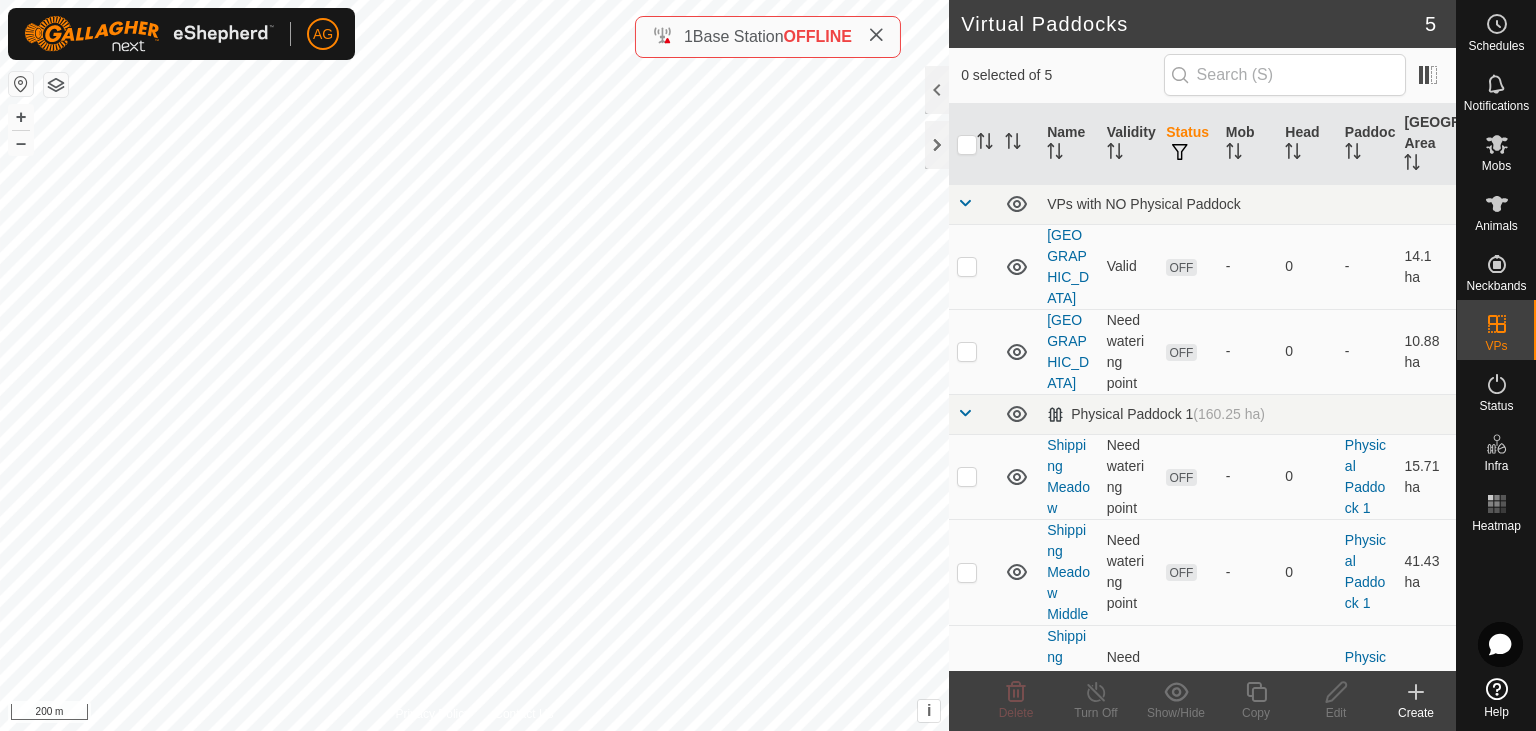 click on "Virtual Paddocks 5 0 selected of 5     Name   Validity   Status   Mob   Head   Paddock   Grazing Area   VPs with NO Physical Paddock  [GEOGRAPHIC_DATA]  OFF  -   0   -   14.1 ha  [GEOGRAPHIC_DATA] West  Need watering point  OFF  -   0   -   10.88 ha   Physical Paddock 1   (160.25 ha) Shipping Meadow  Need watering point  OFF  -   0   Physical Paddock 1   15.71 ha  Shipping Meadow Middle  Need watering point  OFF  -   0   Physical Paddock 1   41.43 ha  Shipping Meadow NW  Need watering point  OFF  -   0   Physical Paddock 1   27.14 ha  Delete  Turn Off   Show/Hide   Copy   Edit   Create  Privacy Policy Contact Us + – ⇧ i This application includes HERE Maps. © 2024 HERE. All rights reserved. 200 m 1  Base Station  OFFLINE" 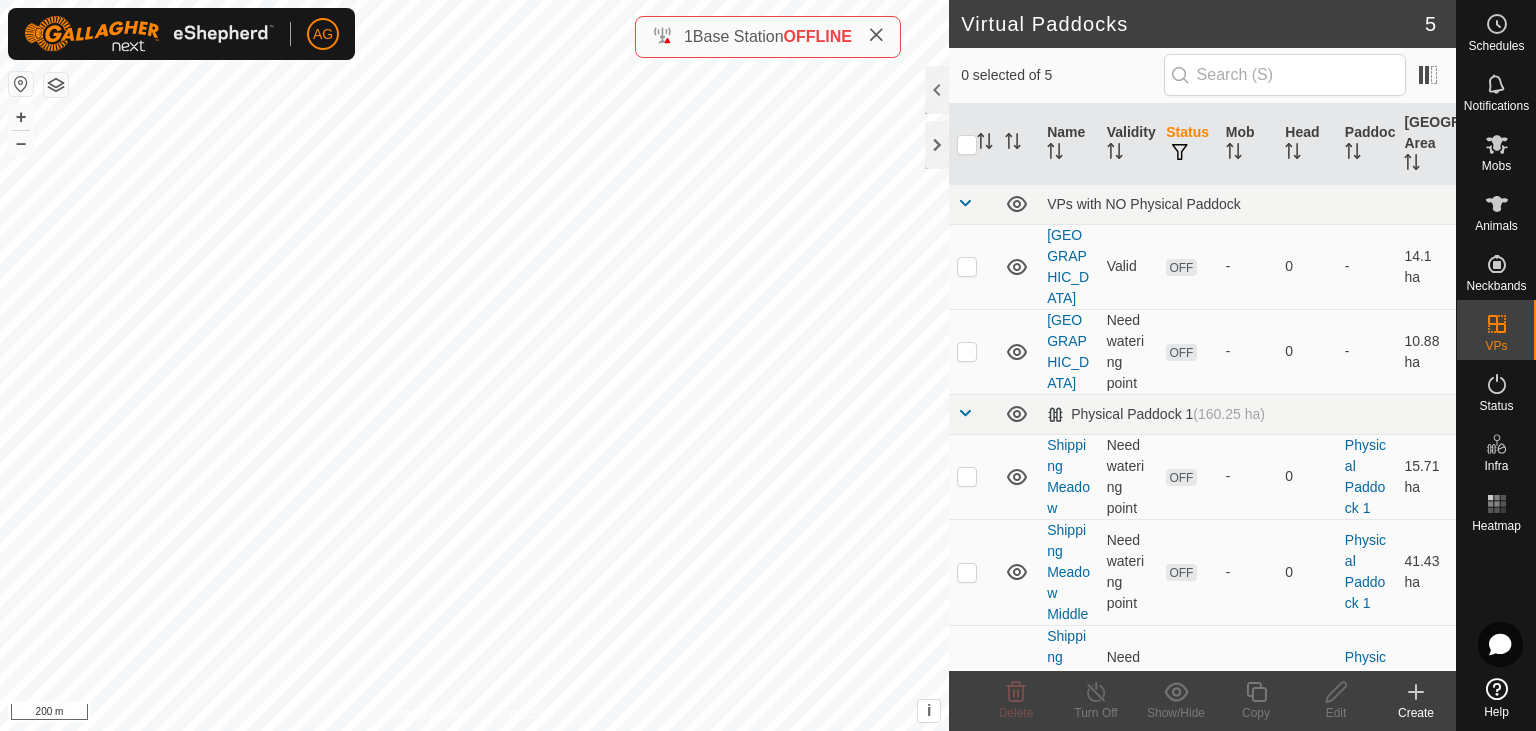 checkbox on "true" 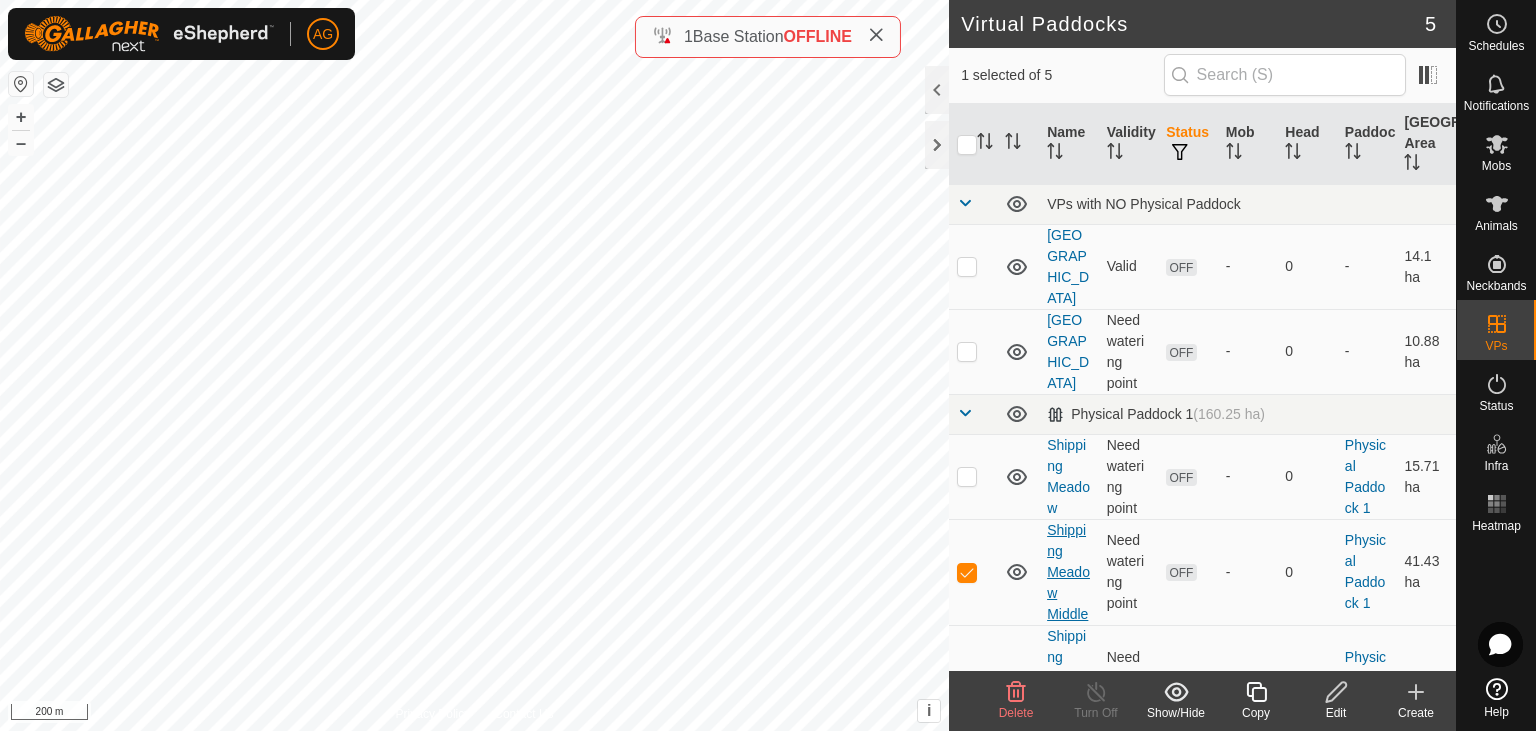 click on "Shipping Meadow Middle" at bounding box center [1068, 572] 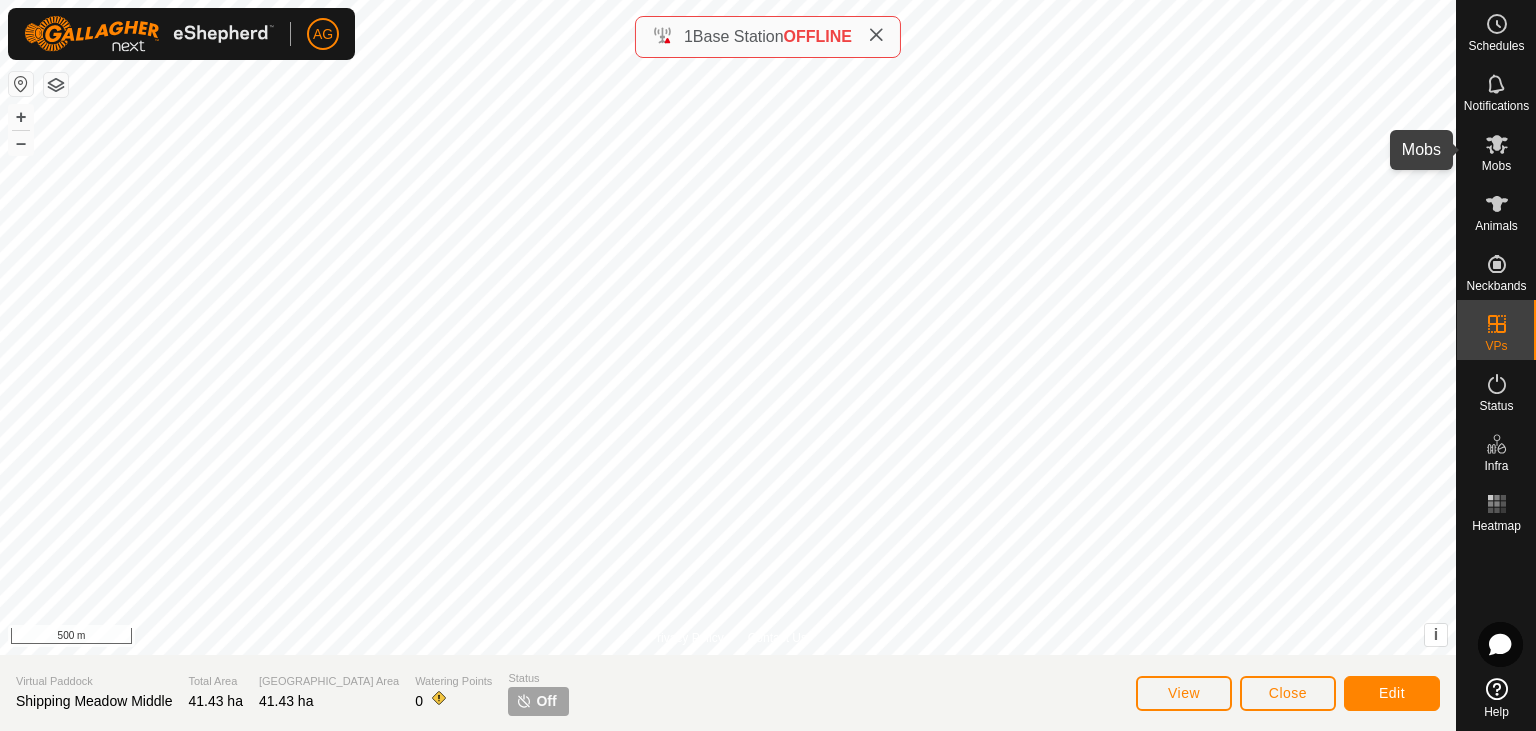 click 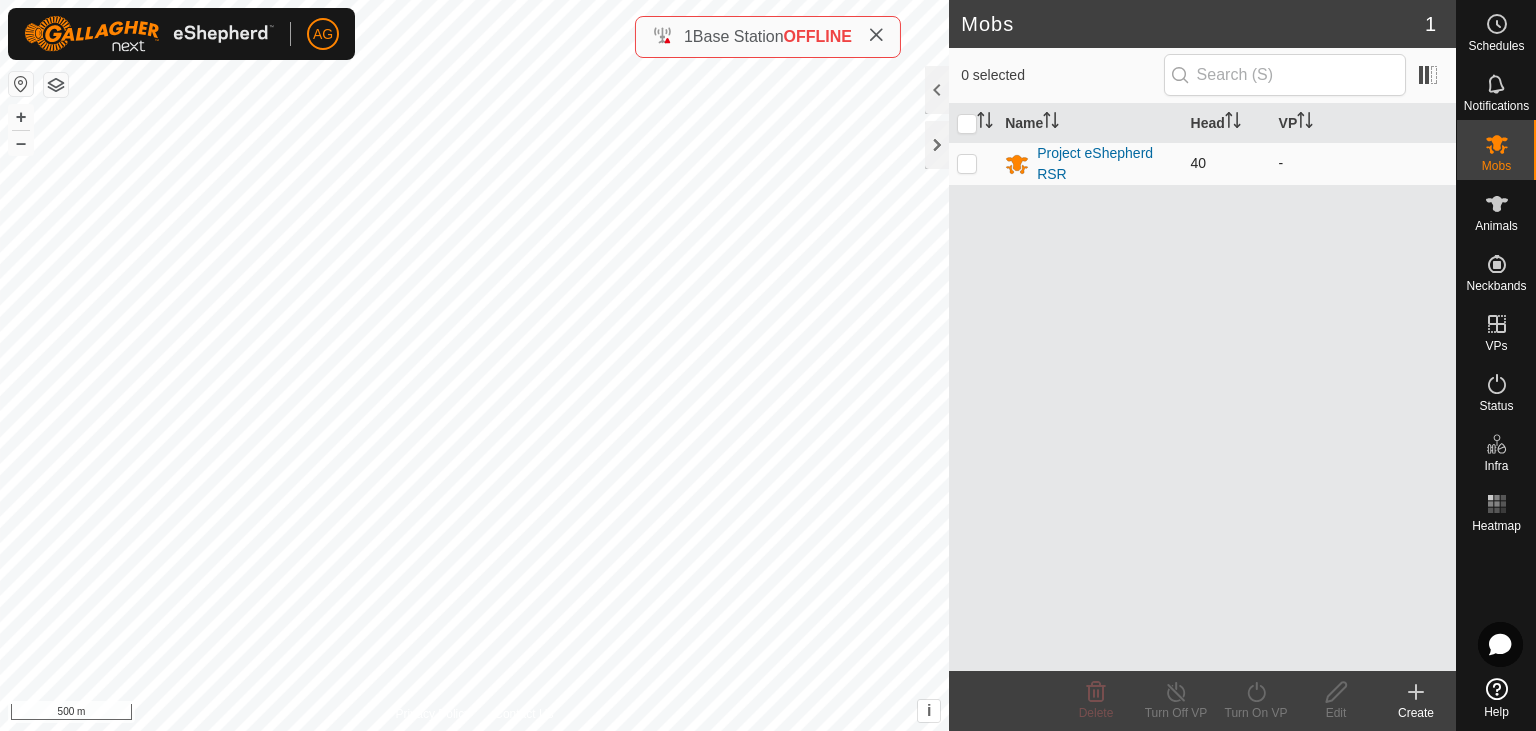 click at bounding box center (973, 163) 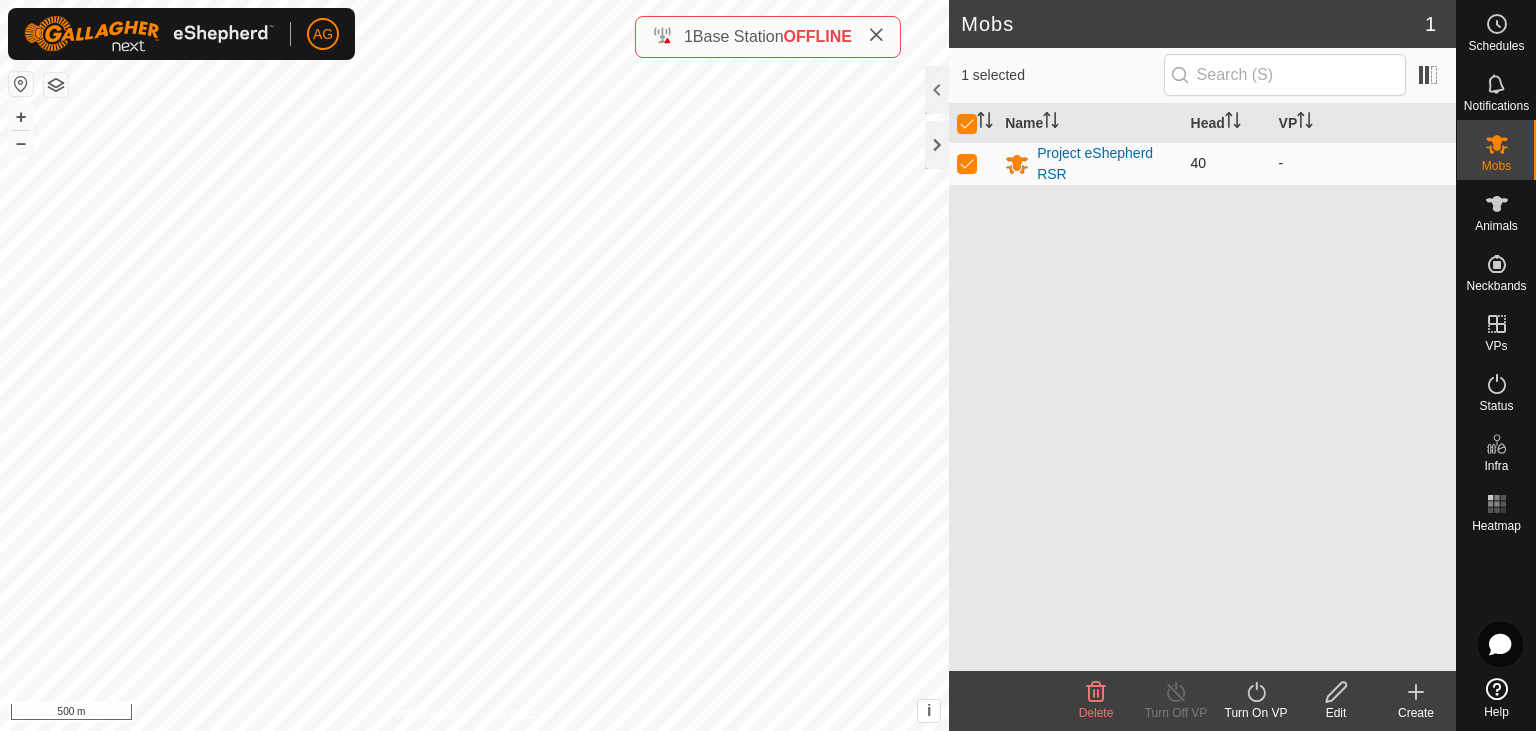 click at bounding box center [967, 163] 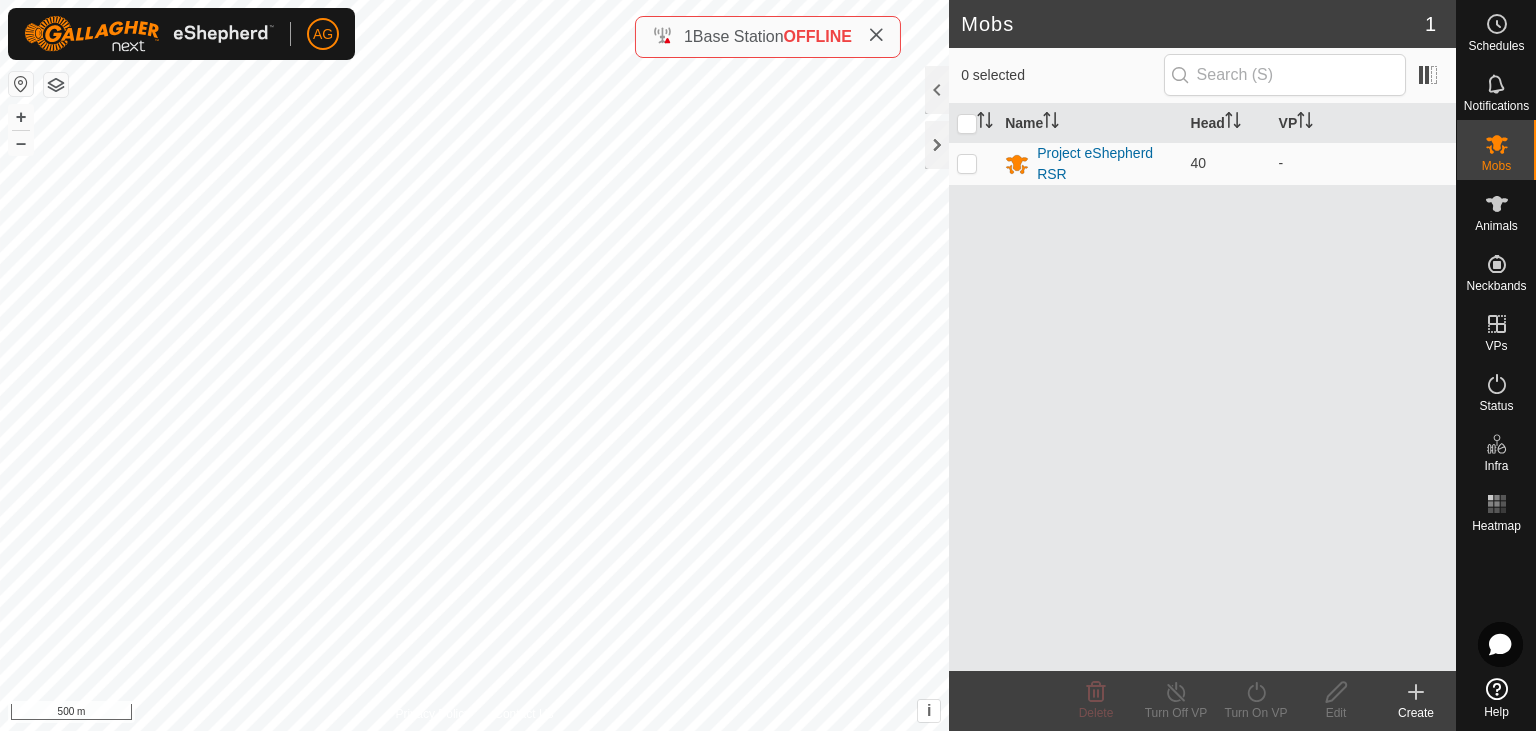 checkbox on "false" 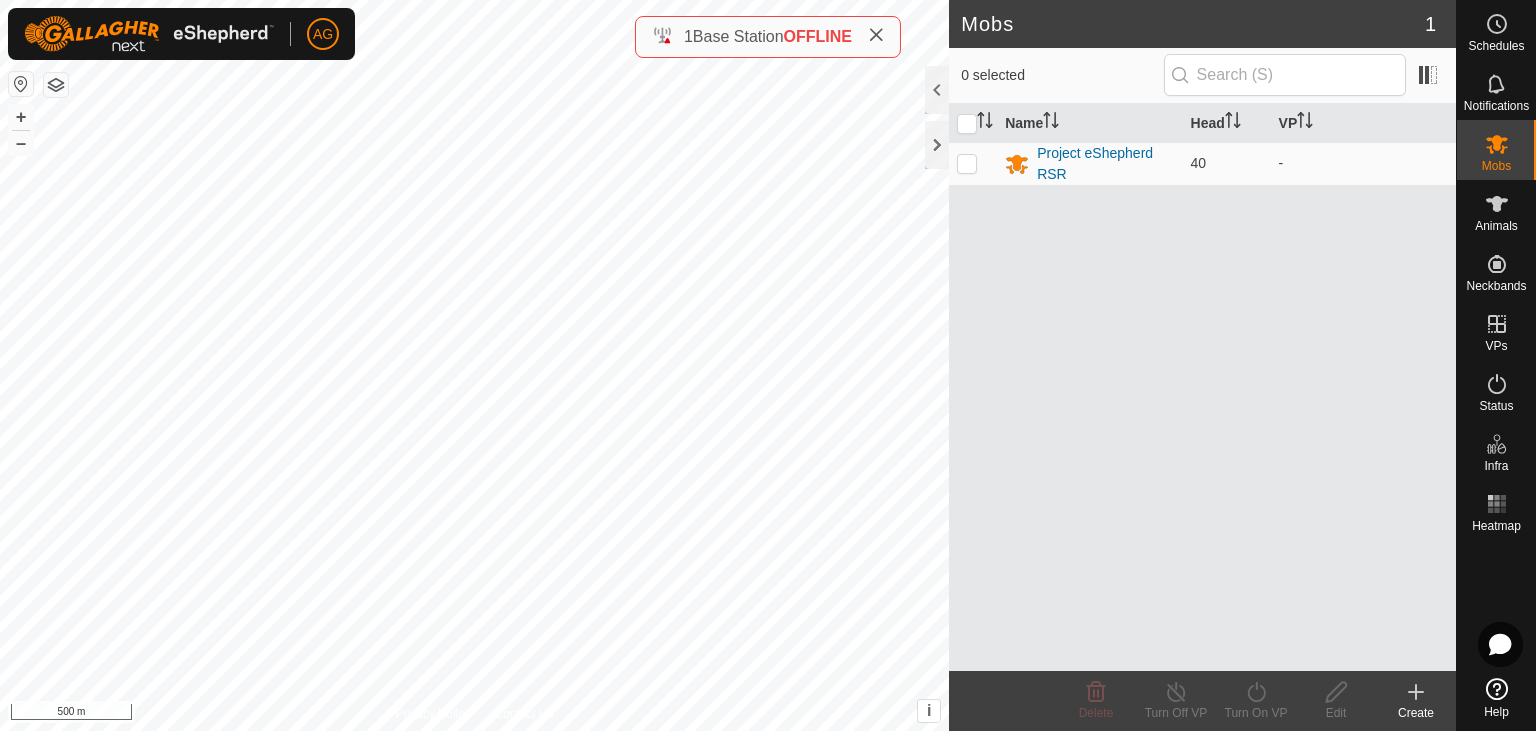 checkbox on "false" 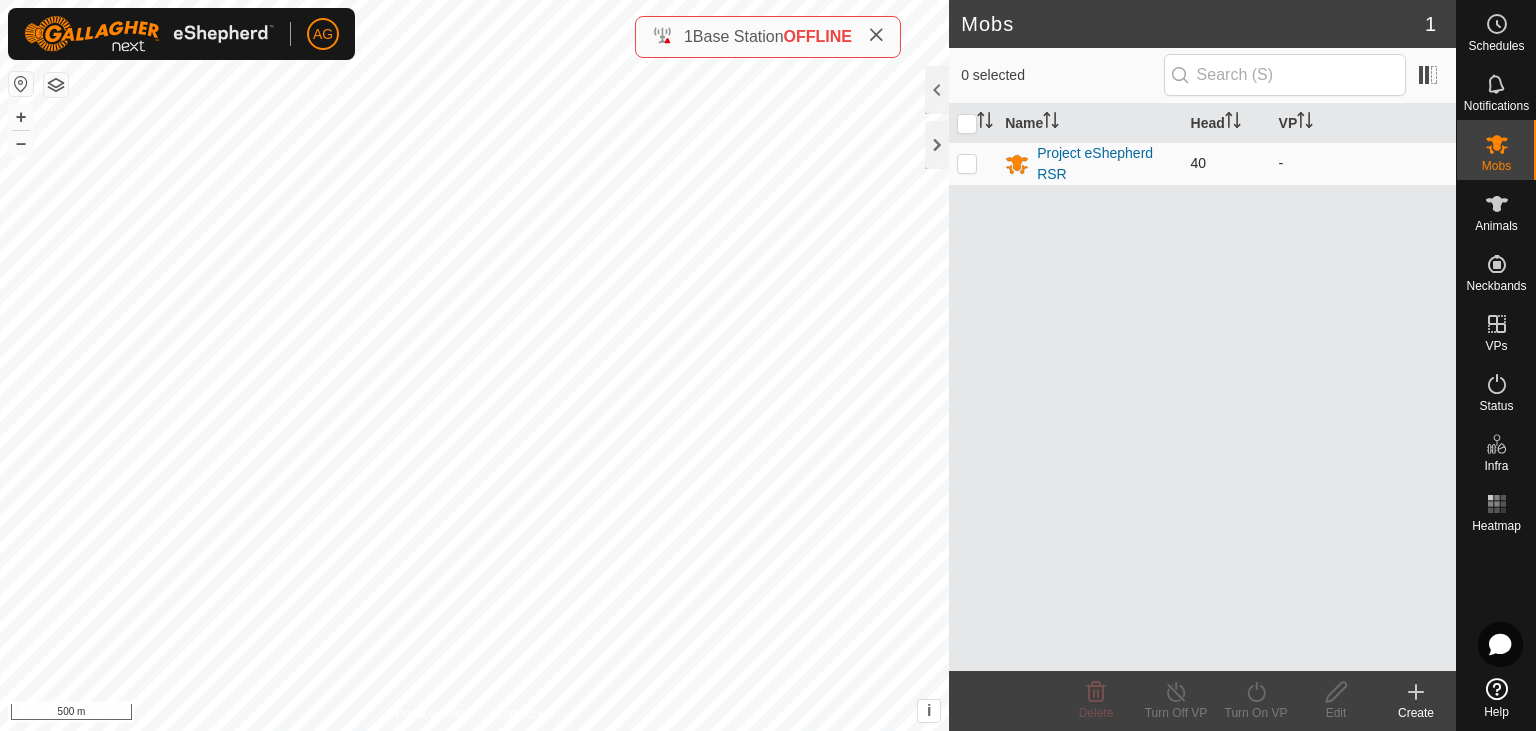 click at bounding box center (967, 163) 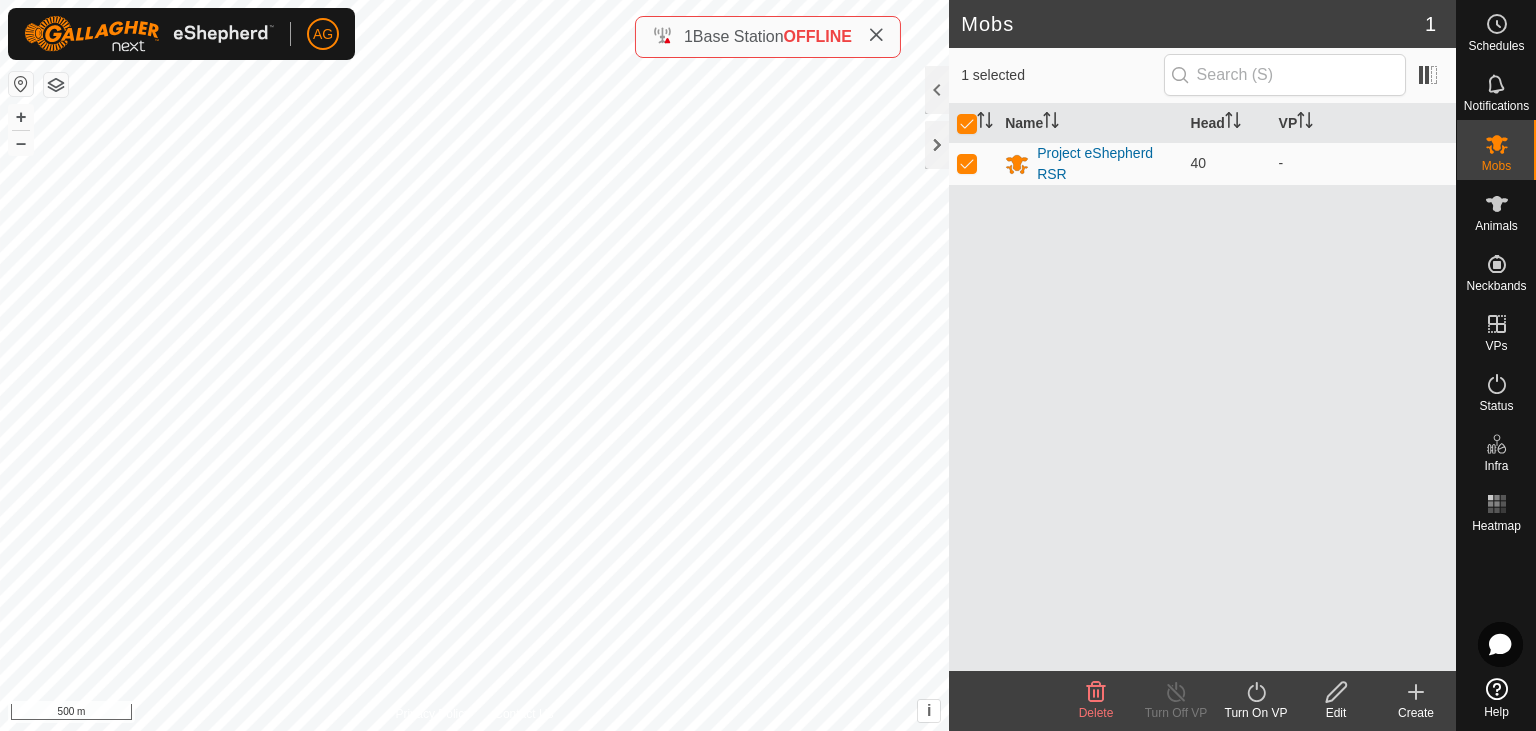 click on "Turn On VP" 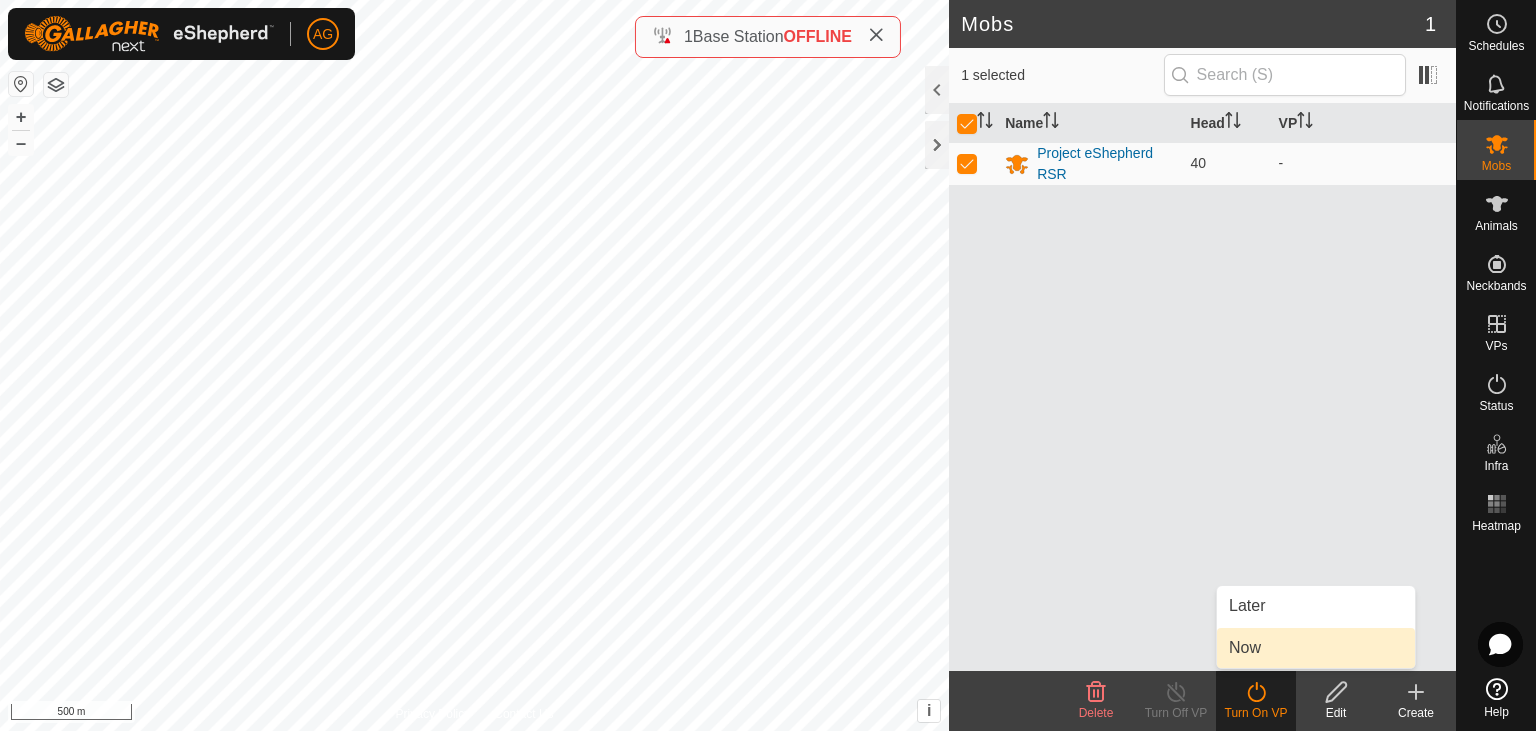 click on "Now" at bounding box center (1316, 648) 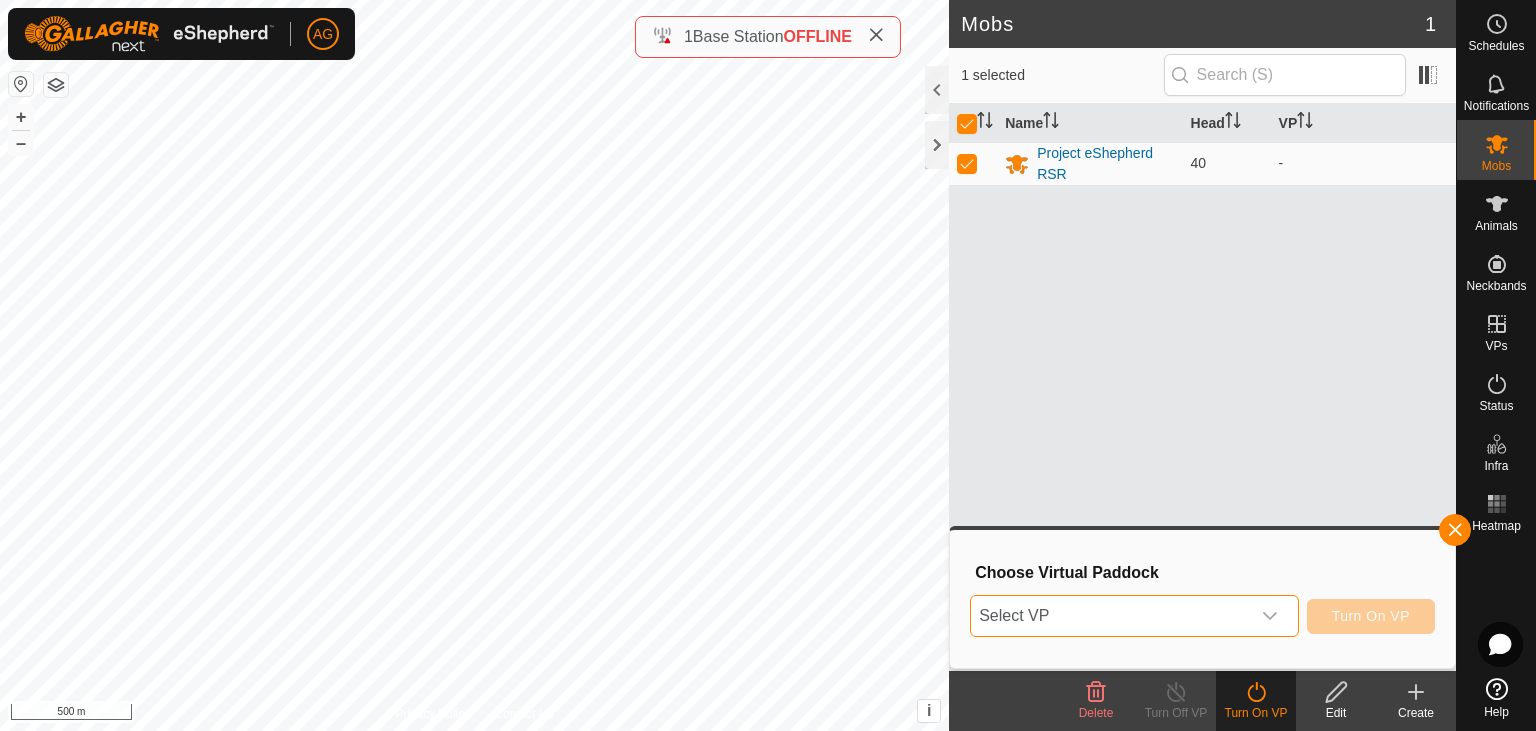 click on "Select VP" at bounding box center (1110, 616) 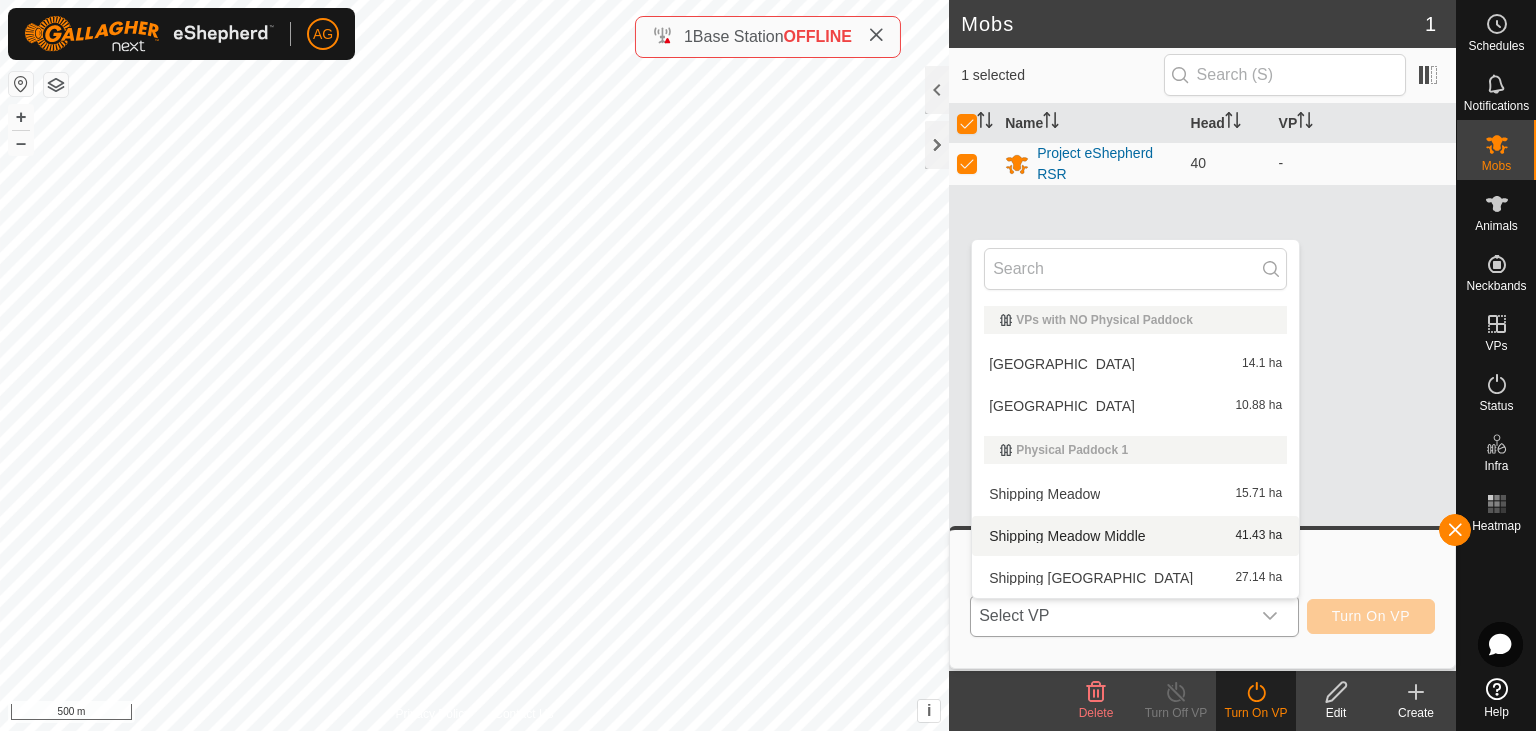 click on "Shipping Meadow Middle  41.43 ha" at bounding box center (1135, 536) 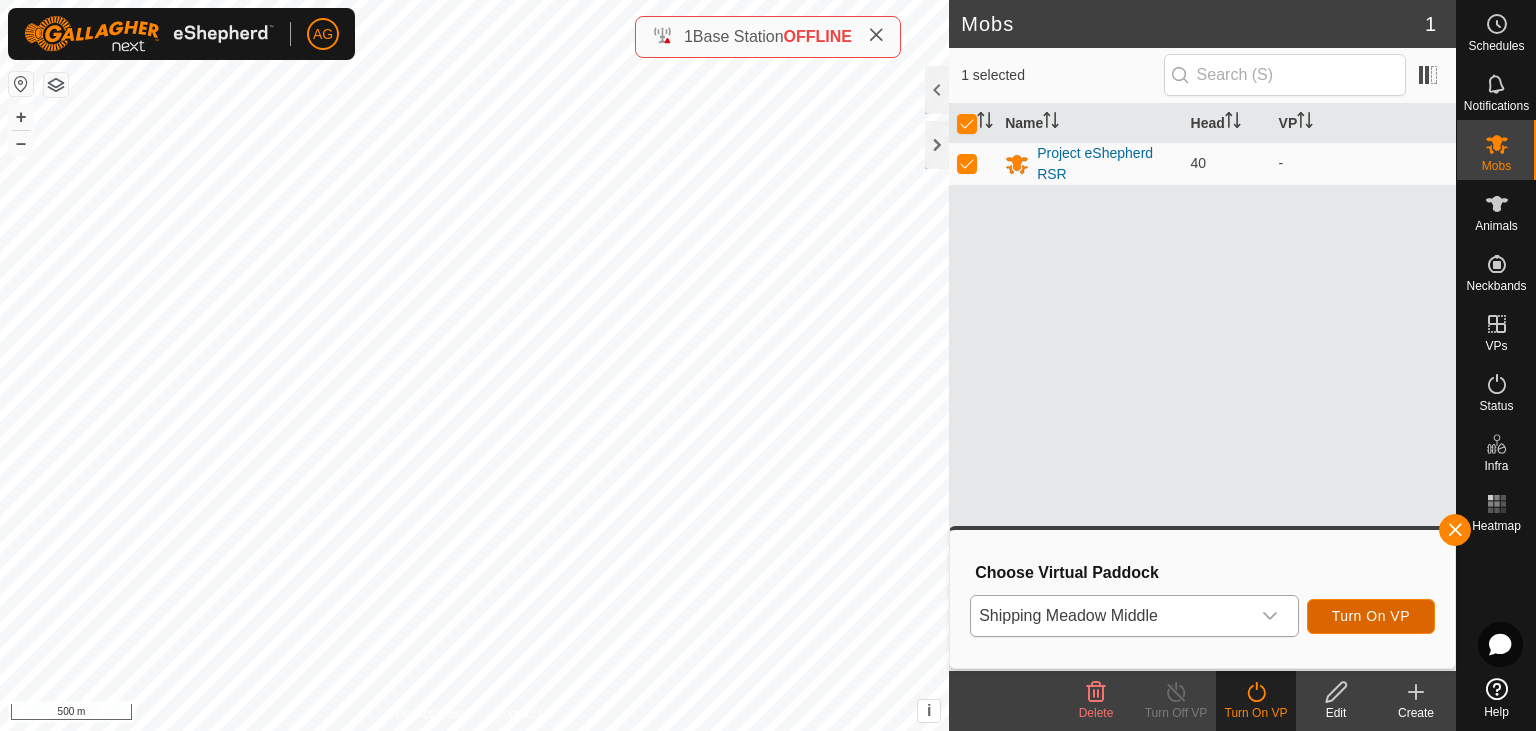 click on "Turn On VP" at bounding box center (1371, 616) 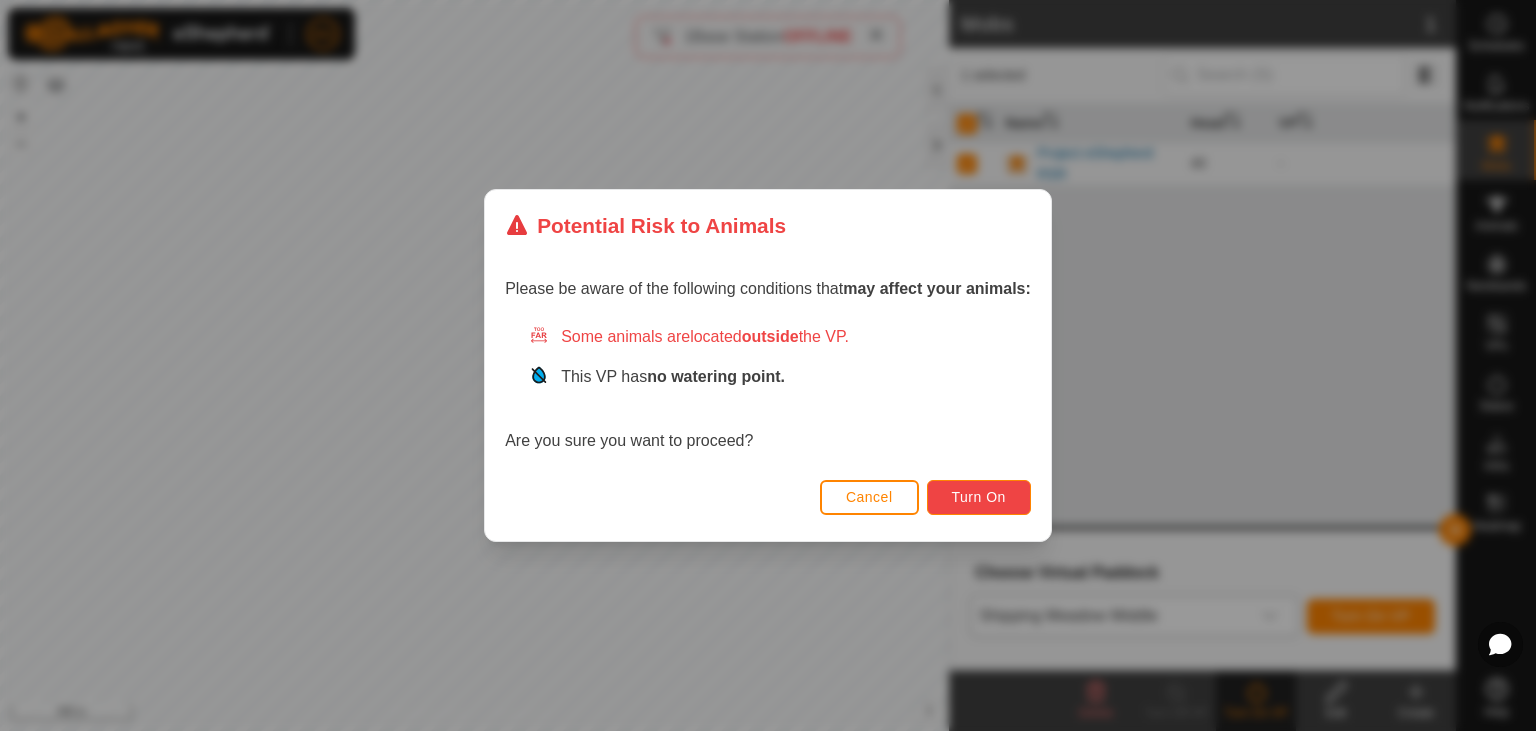 click on "Turn On" at bounding box center [979, 497] 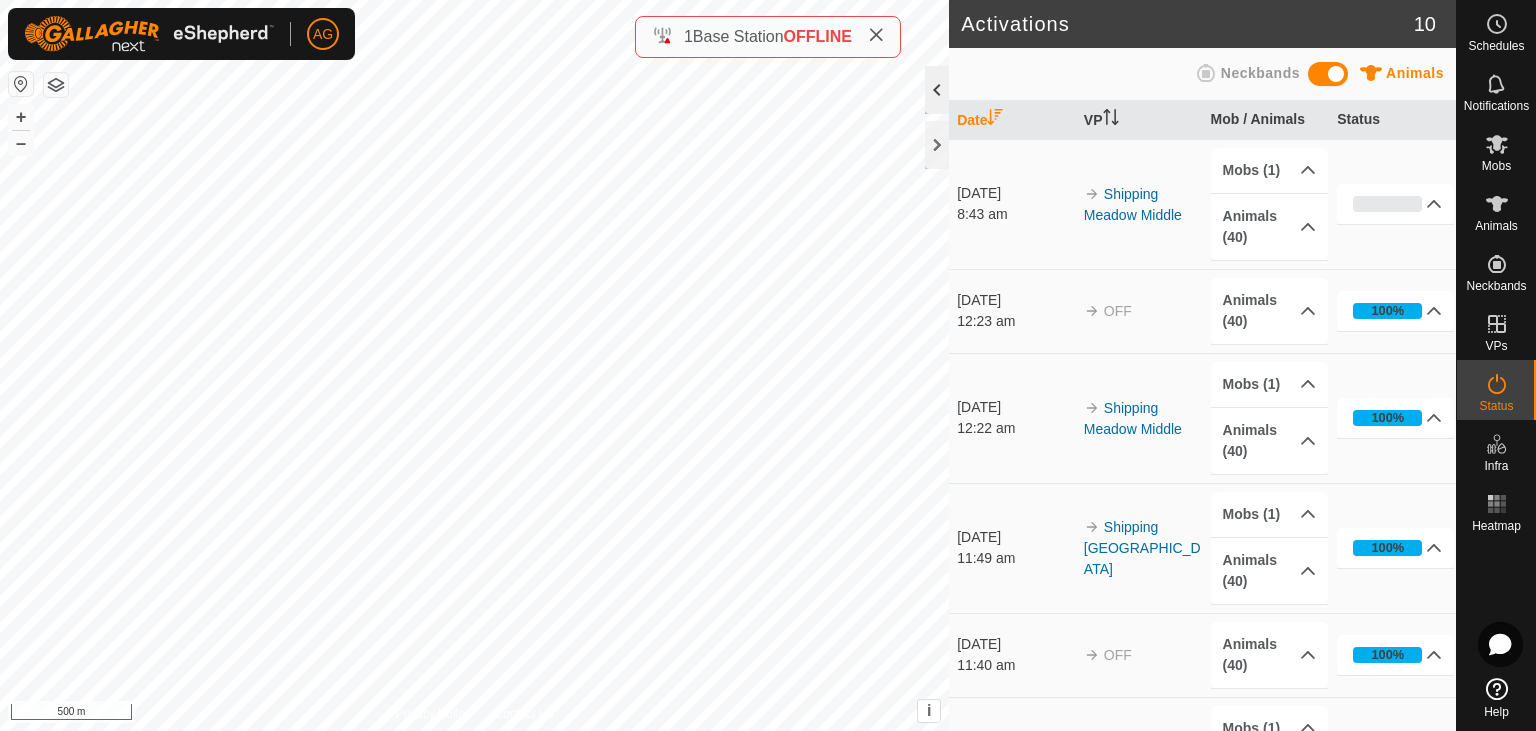 click 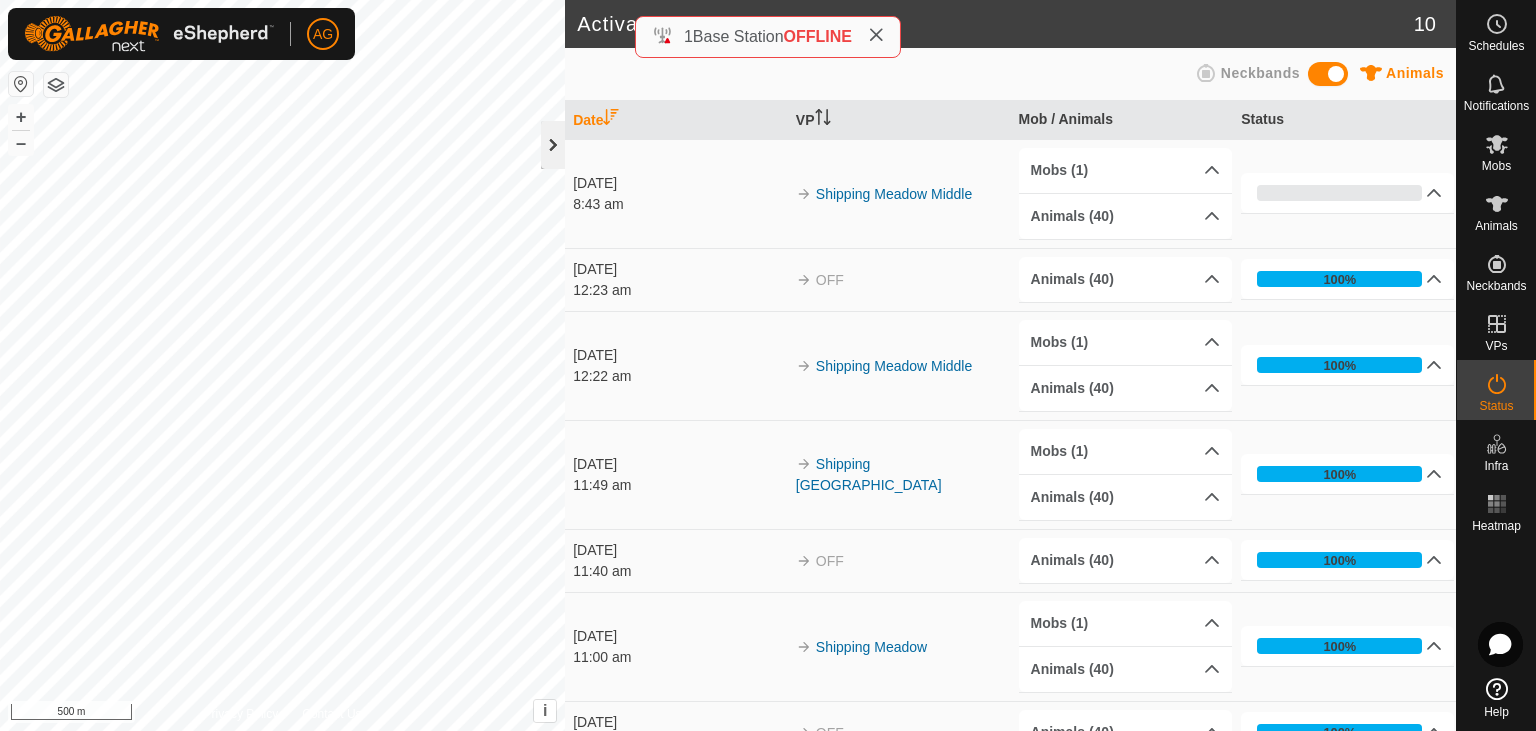 click 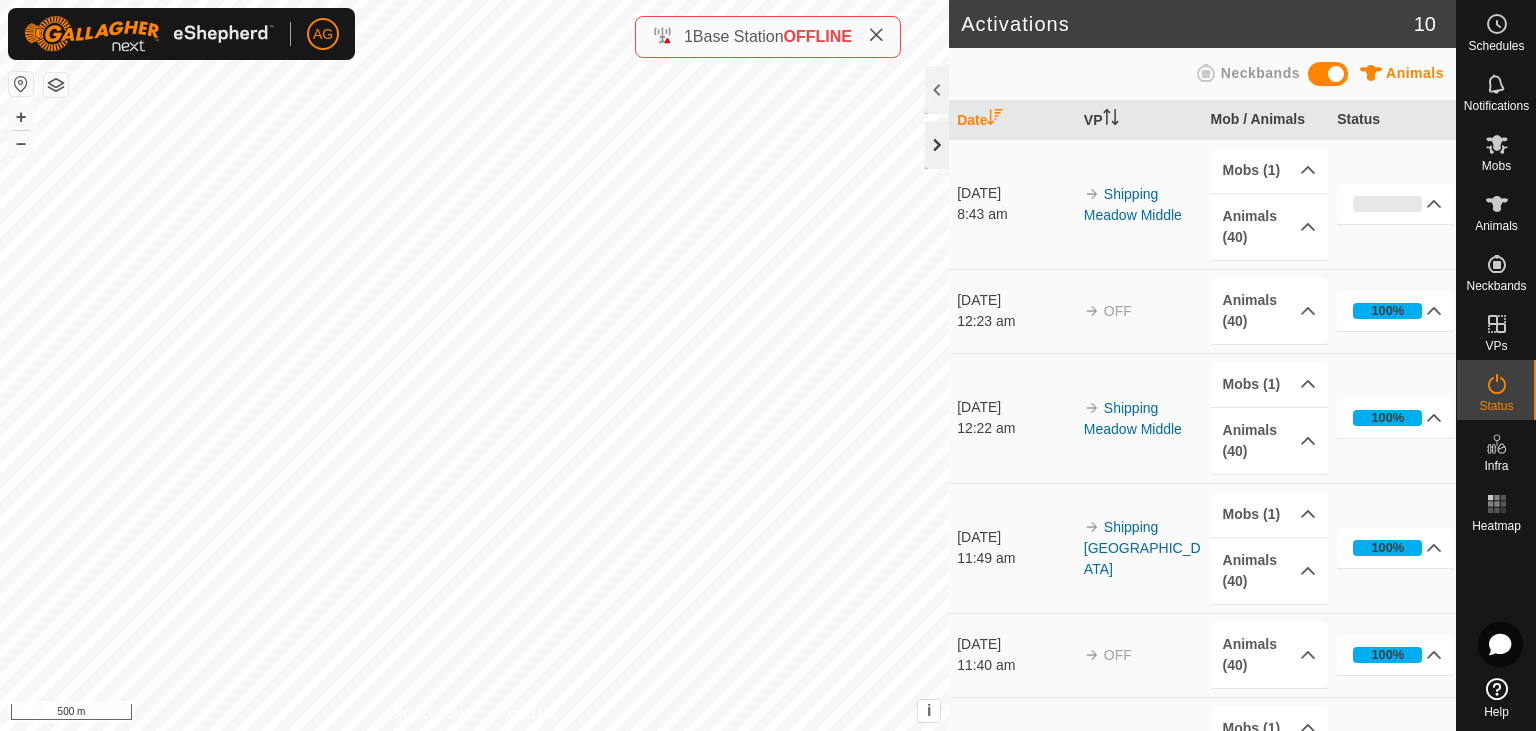 click 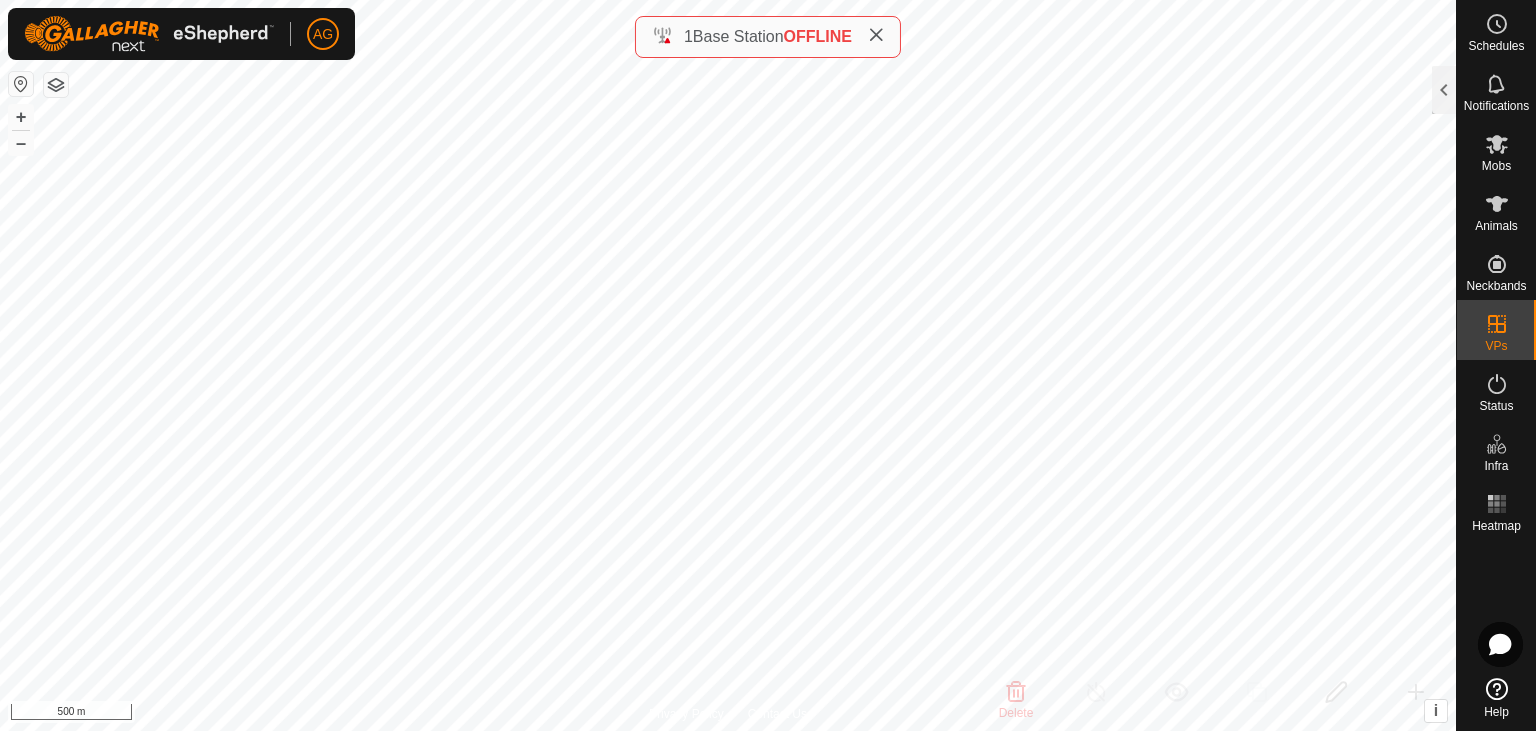 checkbox on "false" 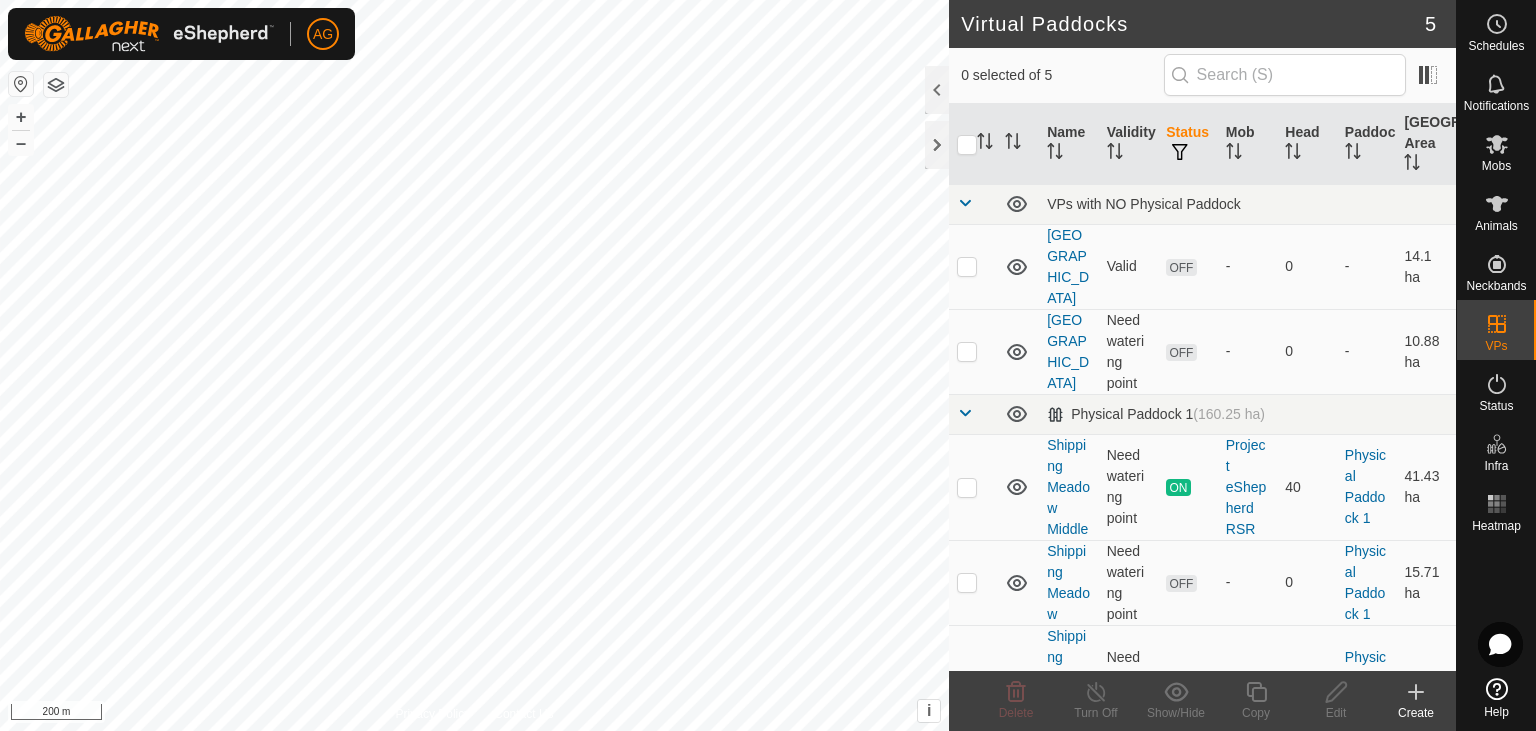 scroll, scrollTop: 0, scrollLeft: 0, axis: both 